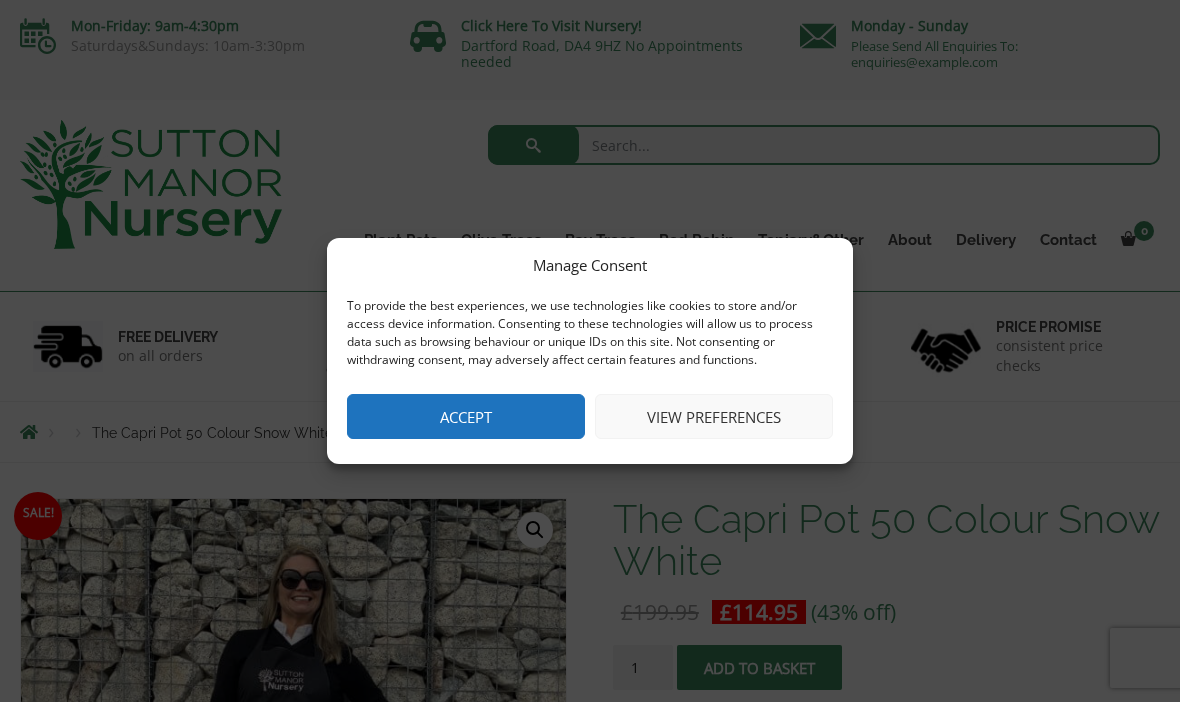 scroll, scrollTop: 0, scrollLeft: 0, axis: both 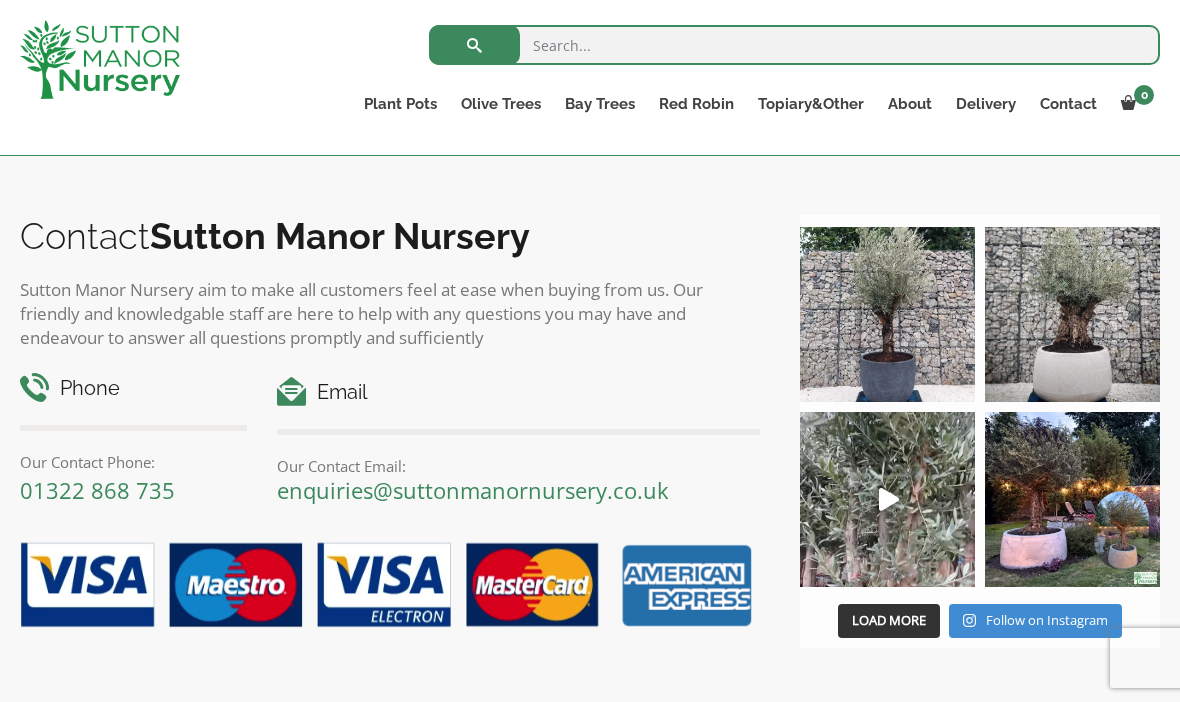 click at bounding box center (887, 499) 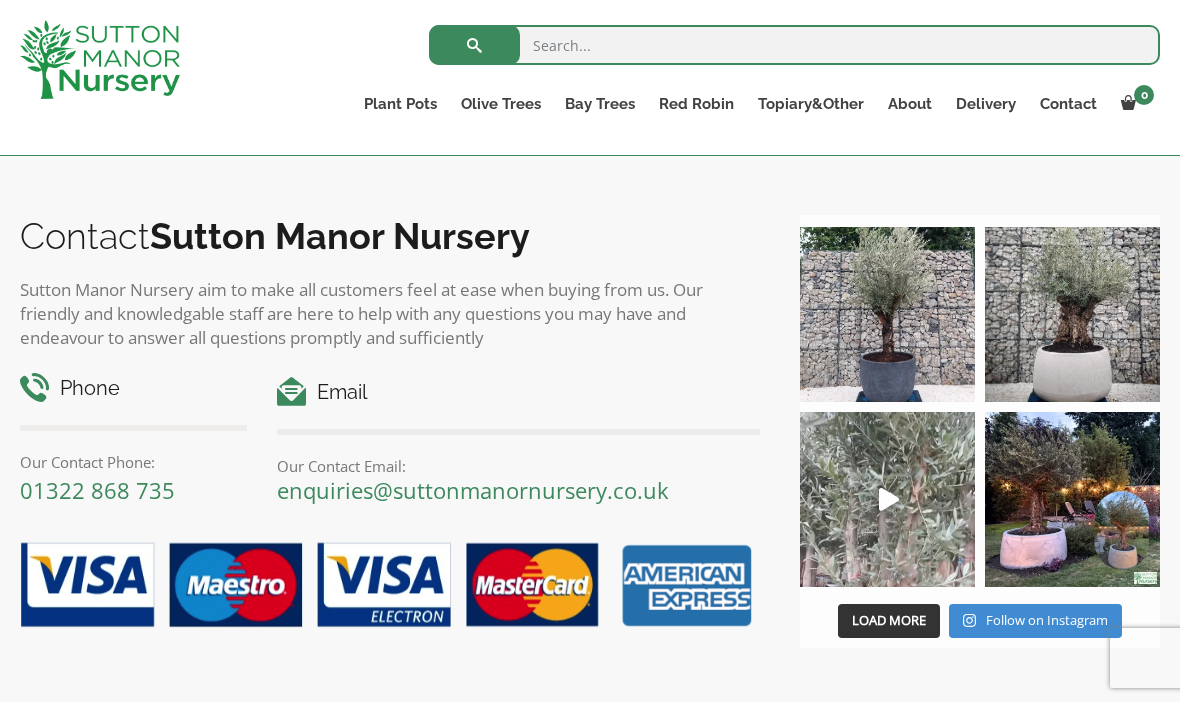 scroll, scrollTop: 1891, scrollLeft: 0, axis: vertical 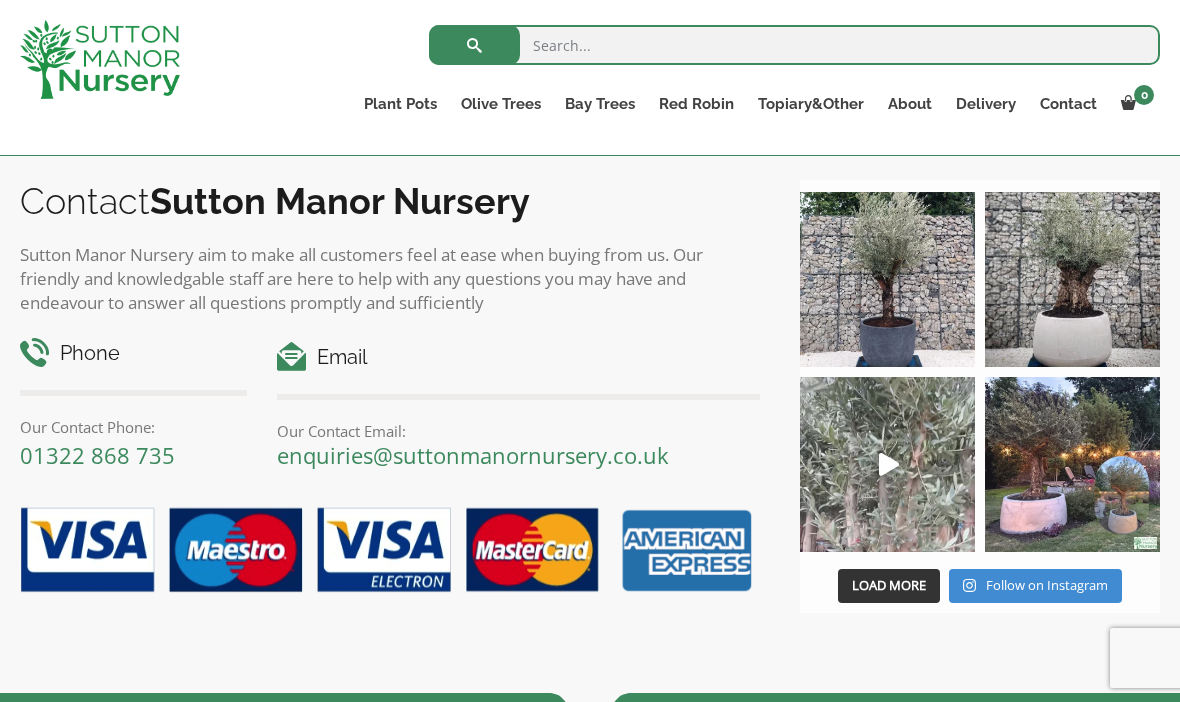 click at bounding box center (1072, 464) 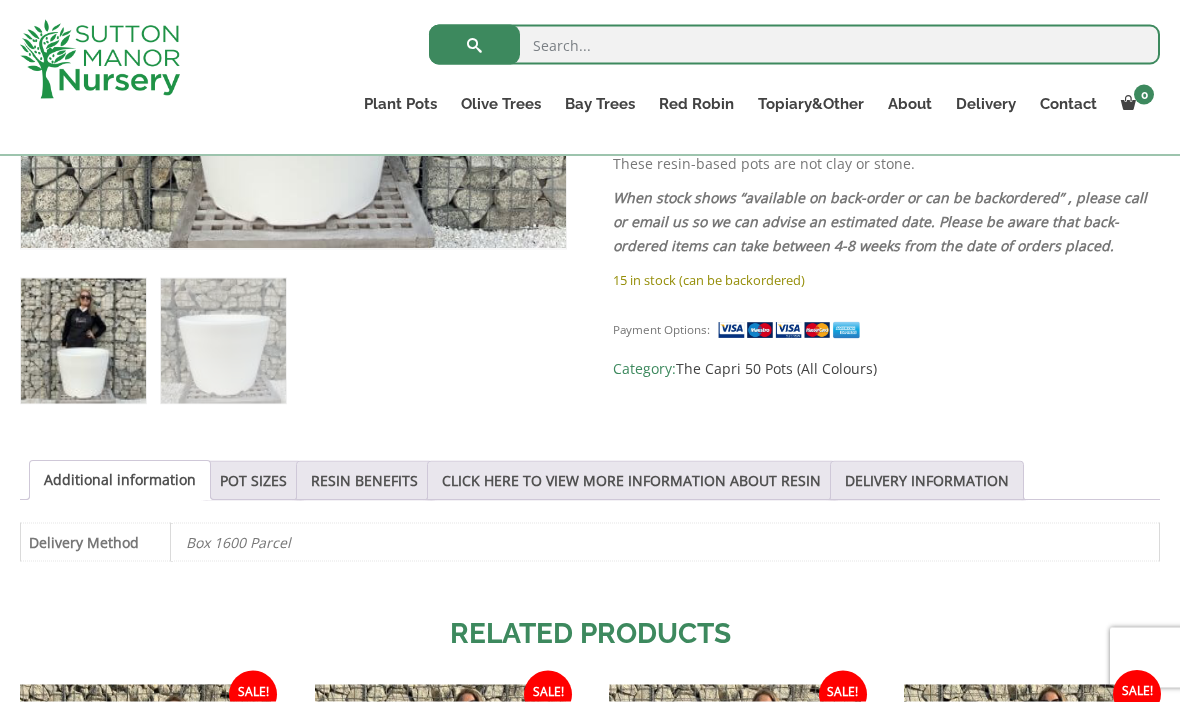 scroll, scrollTop: 761, scrollLeft: 0, axis: vertical 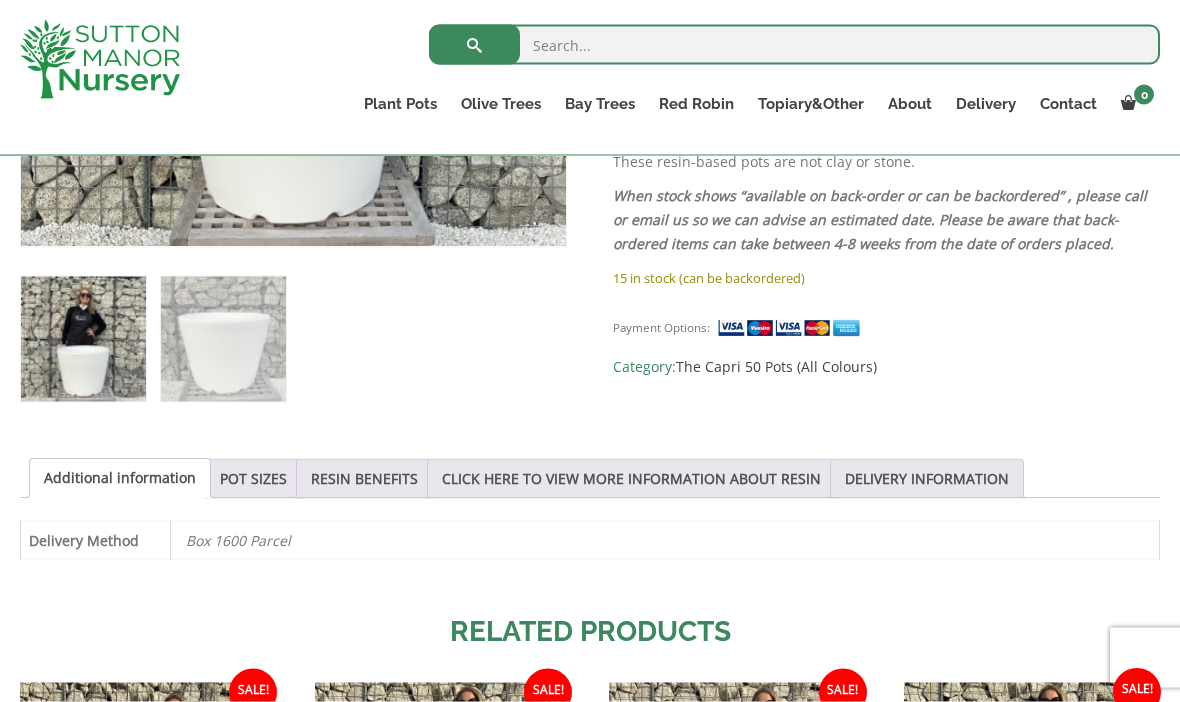 click on "POT SIZES" at bounding box center [253, 479] 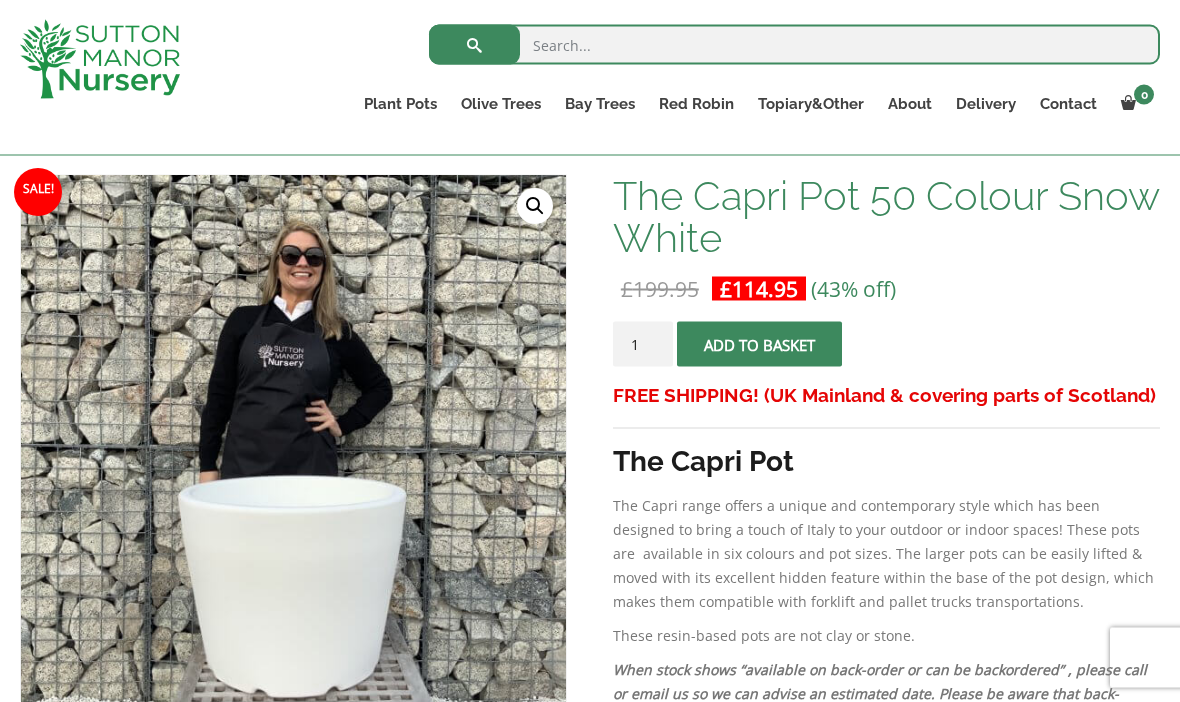 scroll, scrollTop: 275, scrollLeft: 0, axis: vertical 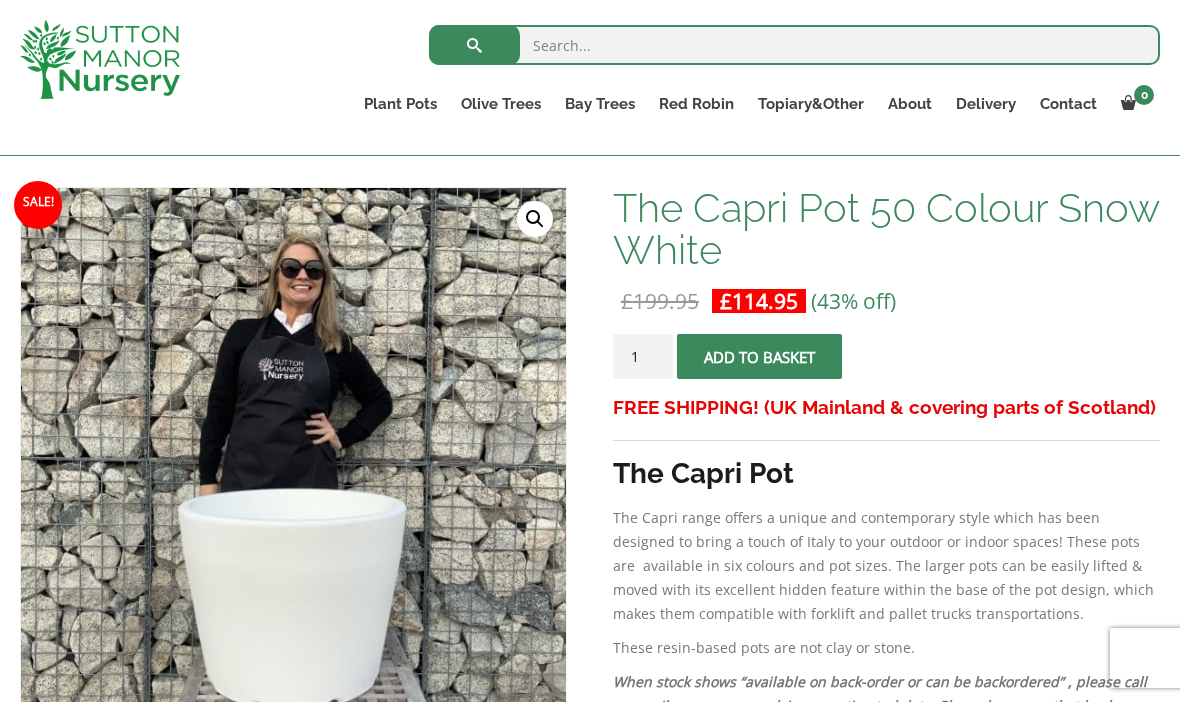 click on "Bay Trees" at bounding box center [600, 104] 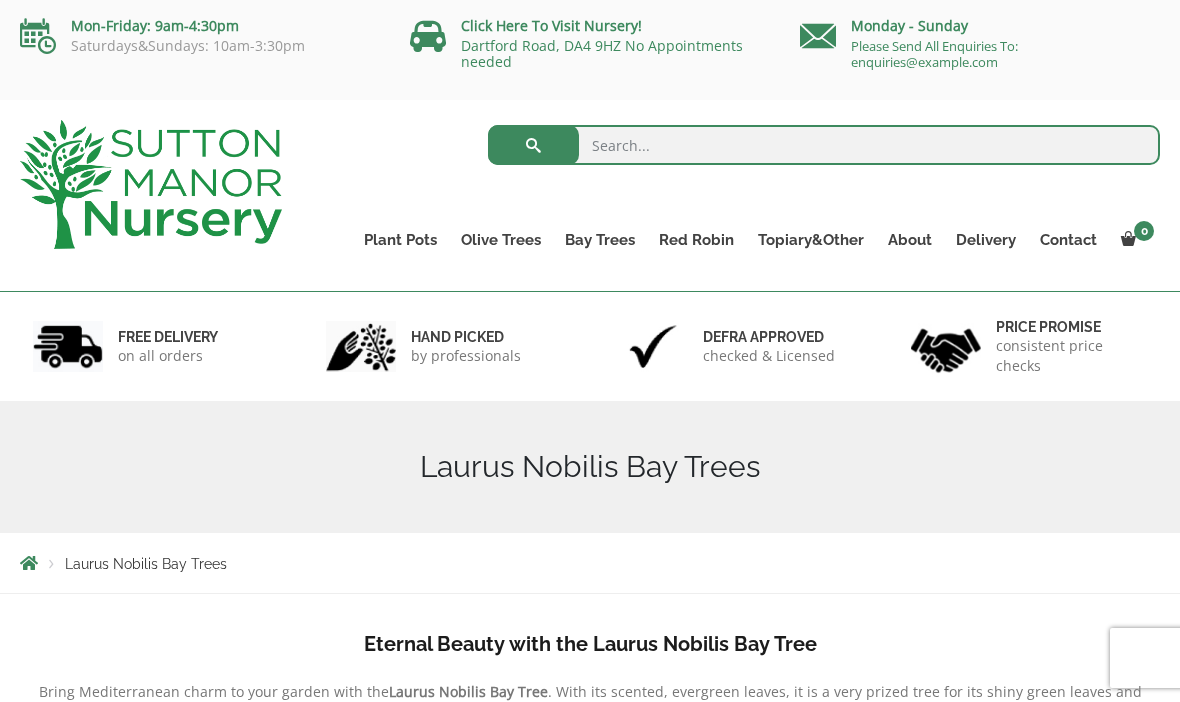 scroll, scrollTop: 226, scrollLeft: 0, axis: vertical 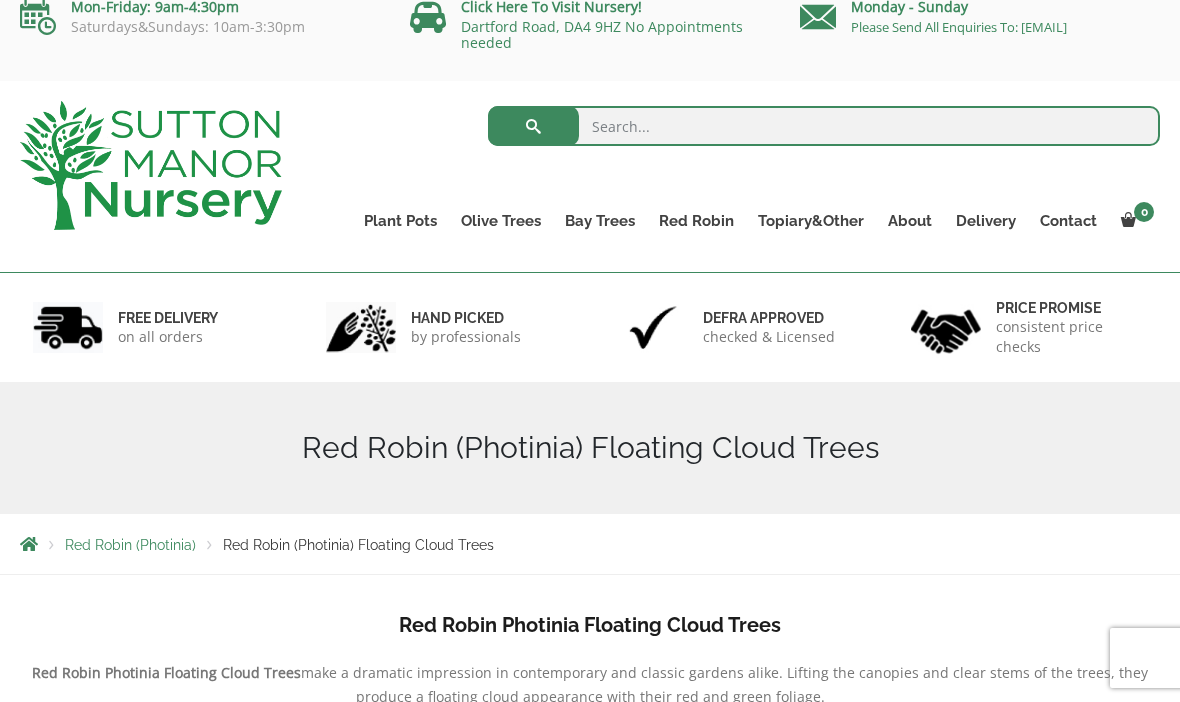 click on "Palm Trees
Yucca Rostrata
Trachycarpus Fortunei
Citrus Lemon Trees
Ilex Crenata
Laurus Nobilis Bay Trees
Ligustrum Pom Poms
Red Robins
Taxus Baccata (Yew)
Castlewellan (Cupressus)
Acers
Buxus Sempervirens
Eriobotrya" at bounding box center (0, 0) 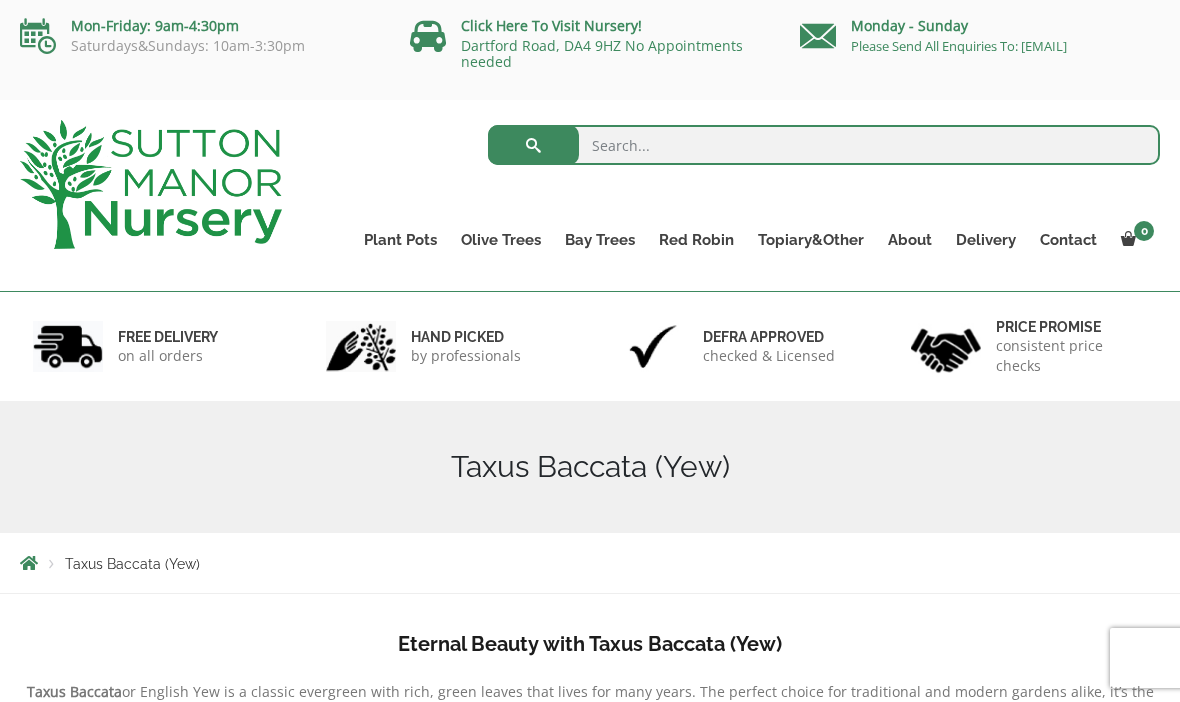 scroll, scrollTop: 0, scrollLeft: 0, axis: both 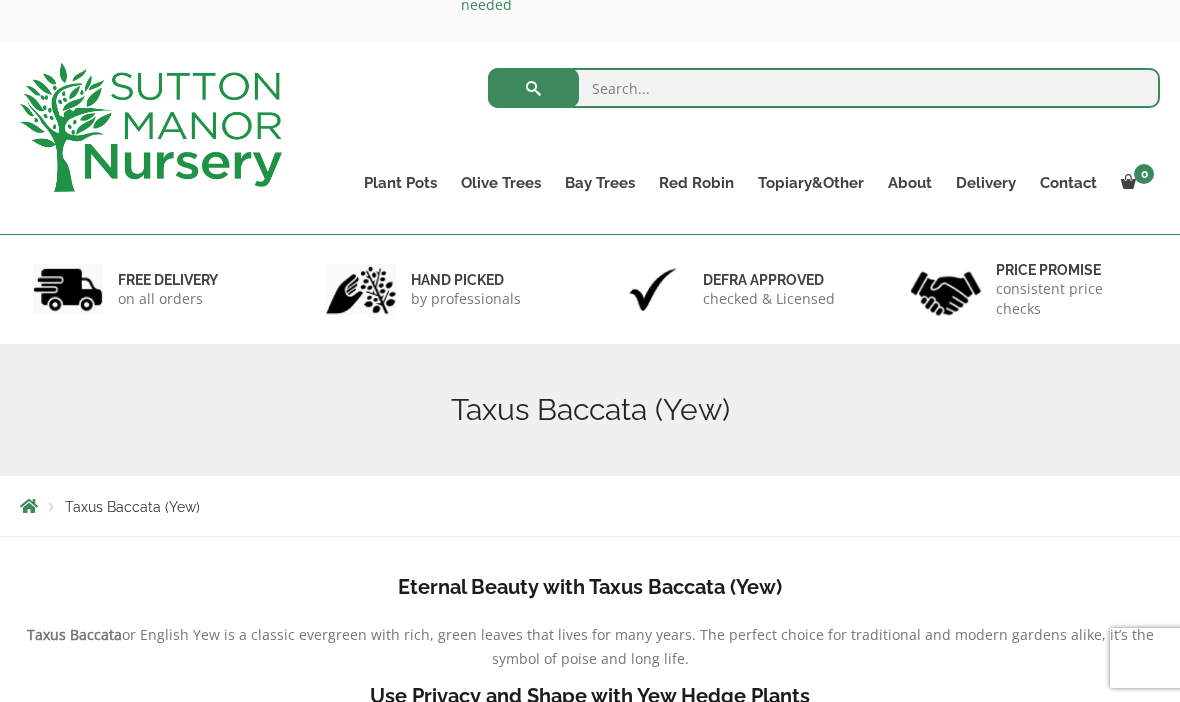 click on "Palm Trees
Yucca Rostrata
Trachycarpus Fortunei
Citrus Lemon Trees
Ilex Crenata
Laurus Nobilis Bay Trees
Ligustrum Pom Poms
Red Robins
Taxus Baccata (Yew)
Castlewellan (Cupressus)
Acers
Buxus Sempervirens
Eriobotrya" at bounding box center (0, 0) 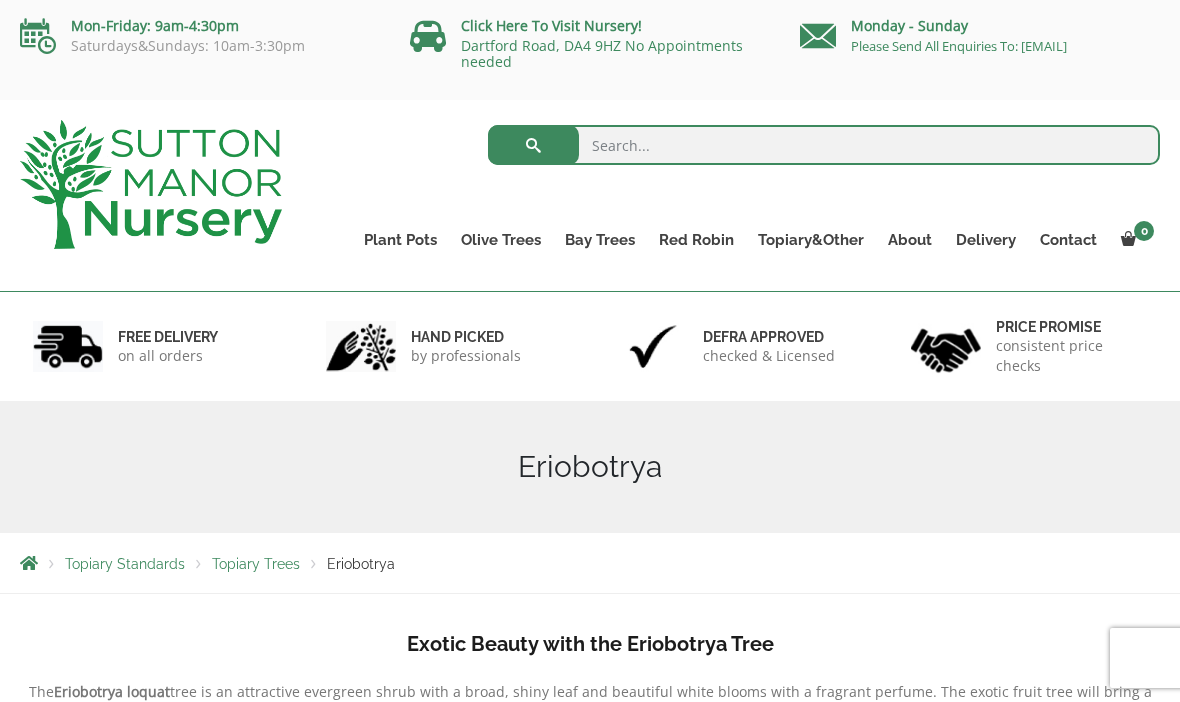 scroll, scrollTop: 0, scrollLeft: 0, axis: both 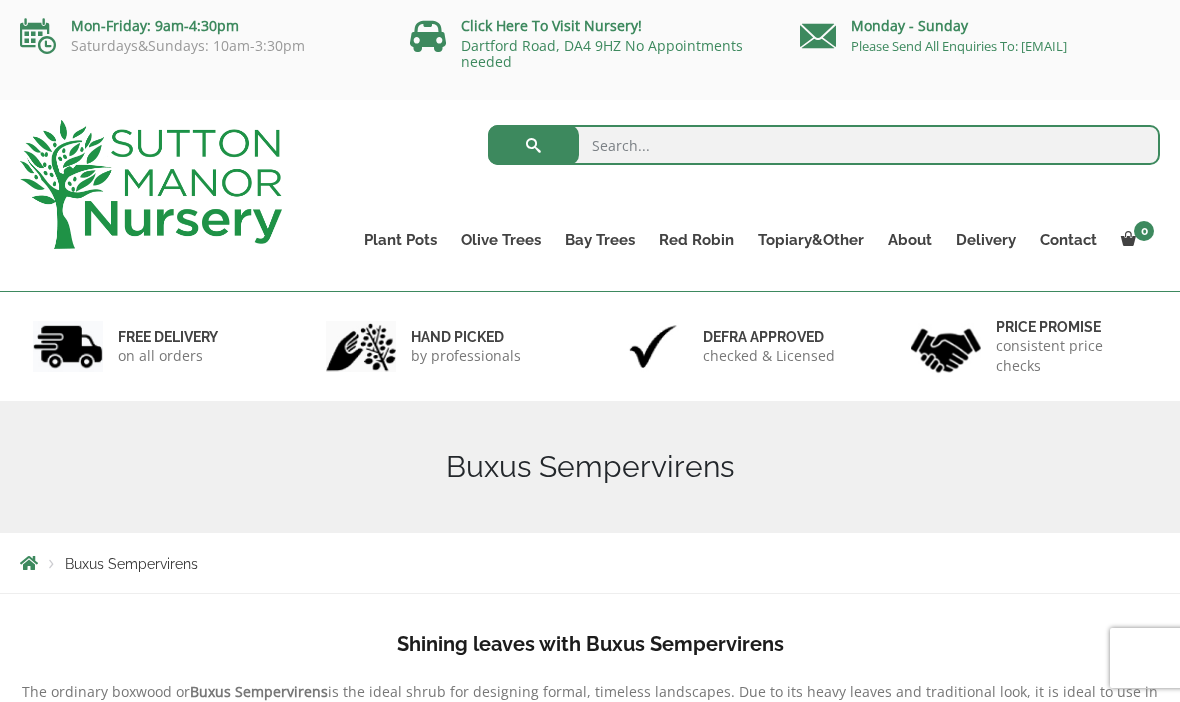 click on "Castlewellan (Cupressus)" at bounding box center (0, 0) 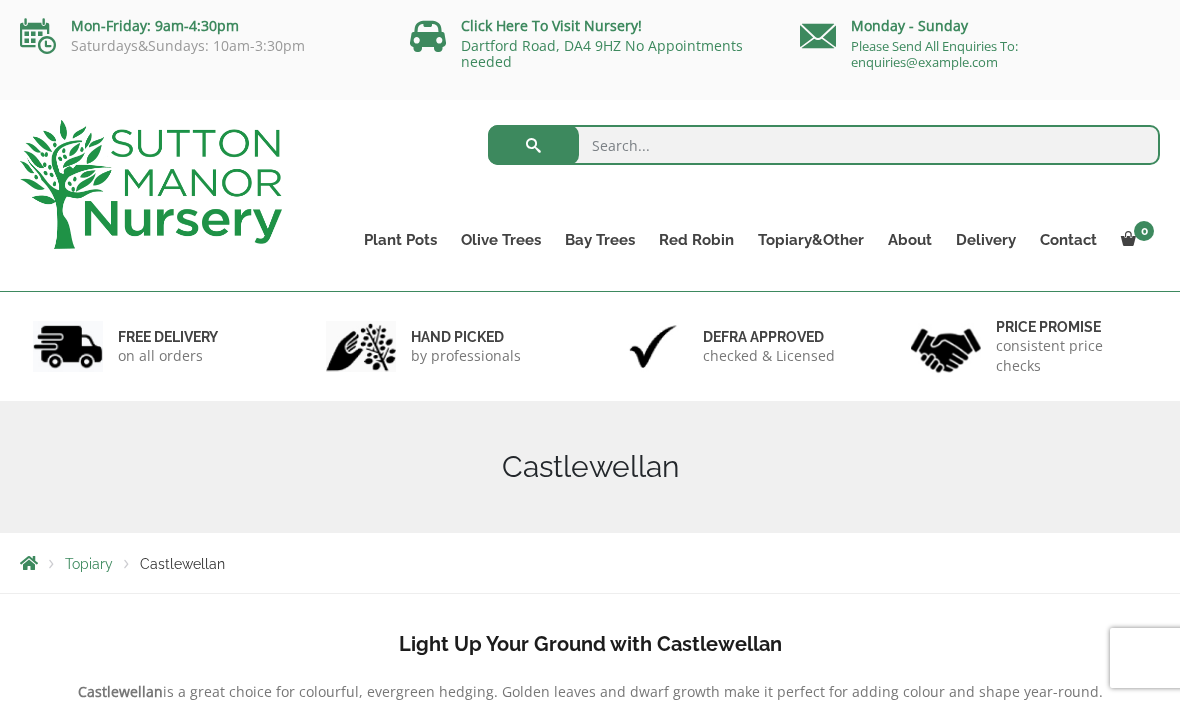scroll, scrollTop: 0, scrollLeft: 0, axis: both 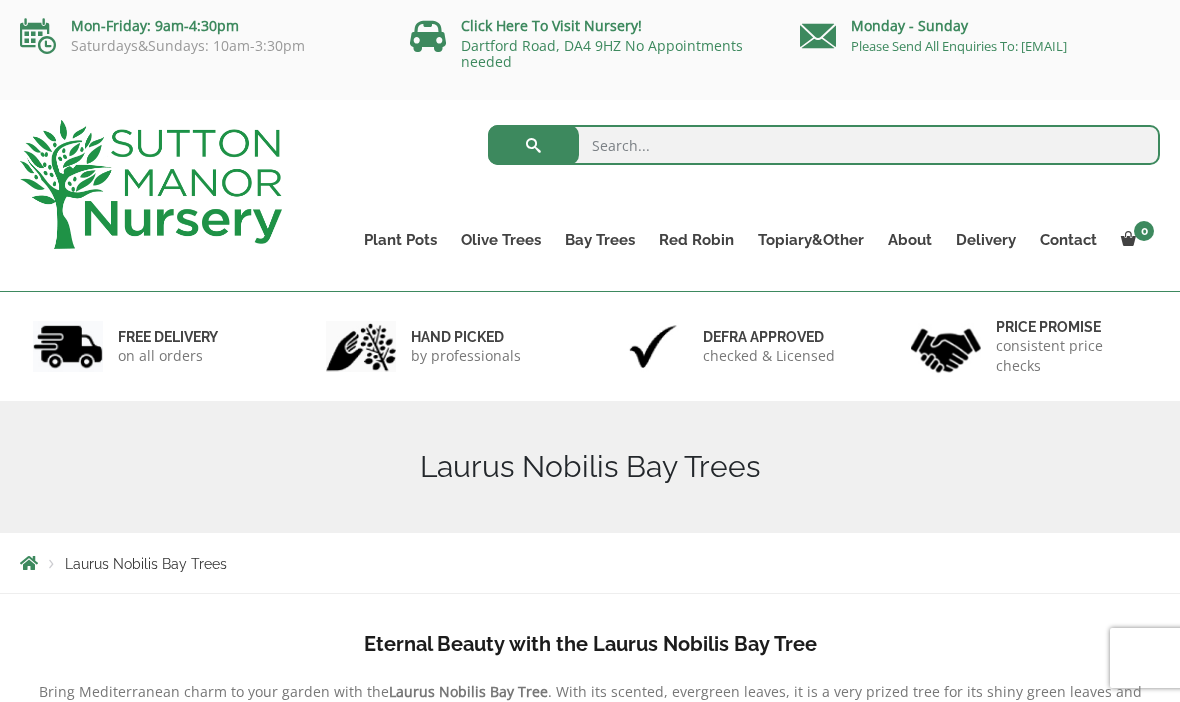click on "Citrus Lemon Trees" at bounding box center (0, 0) 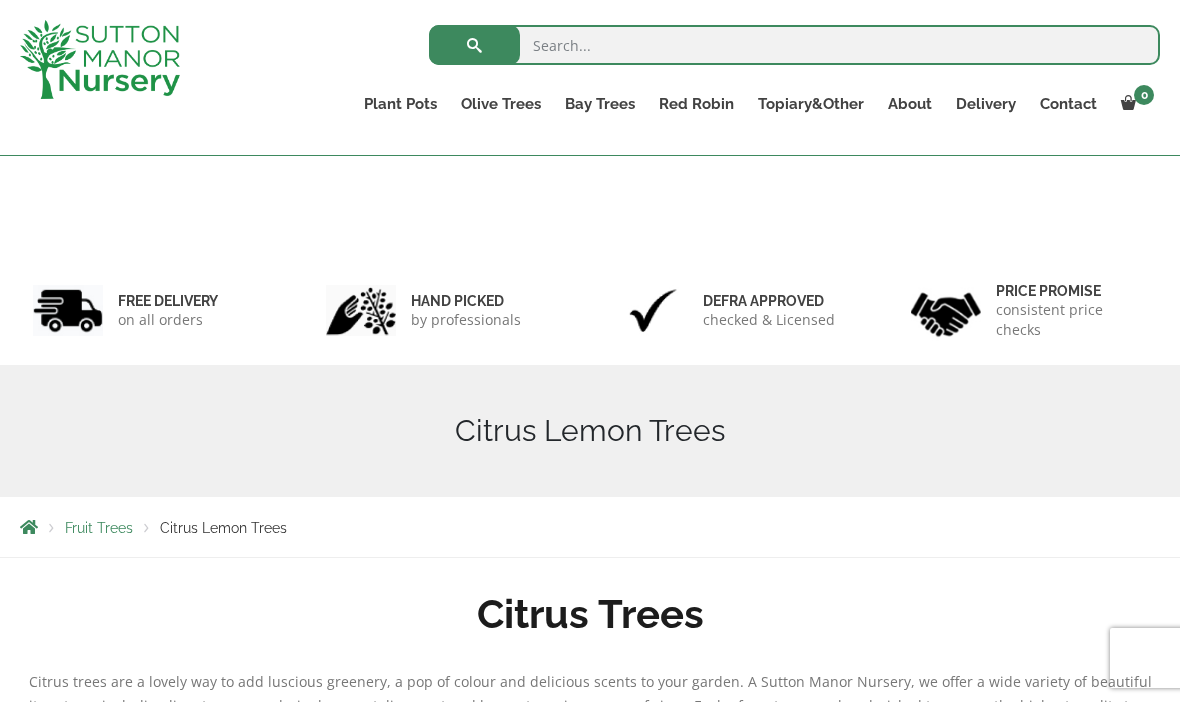 scroll, scrollTop: 472, scrollLeft: 0, axis: vertical 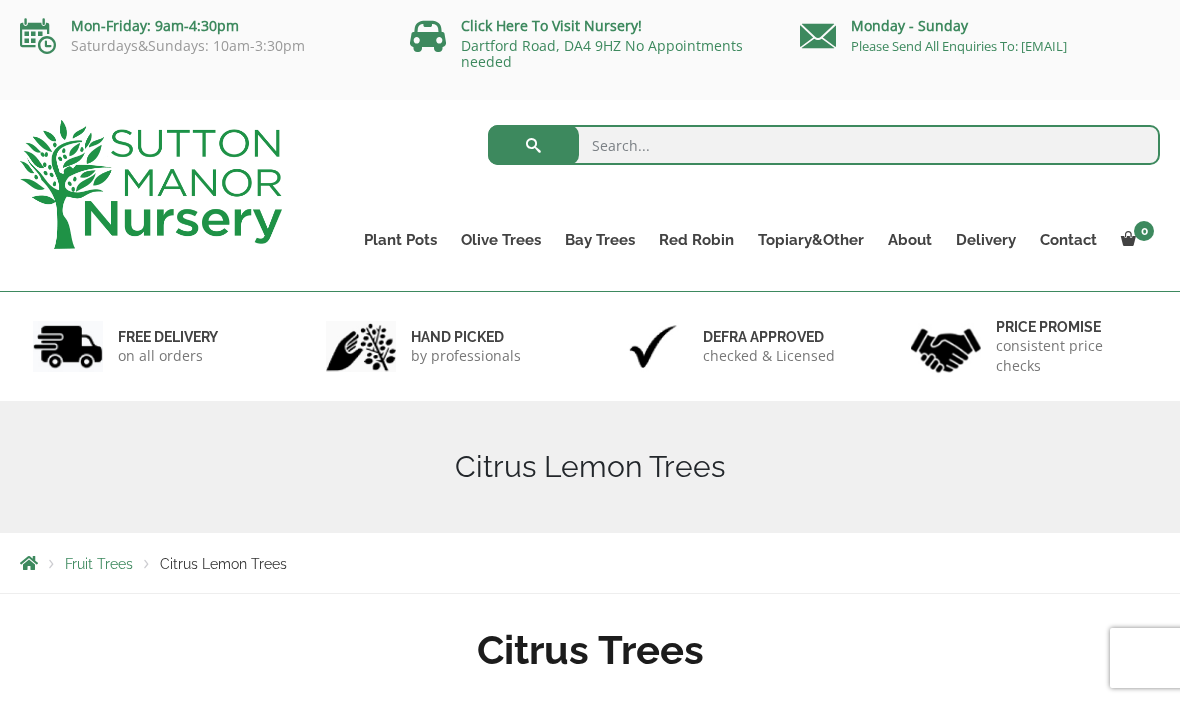 click on "Ilex Crenata" at bounding box center [0, 0] 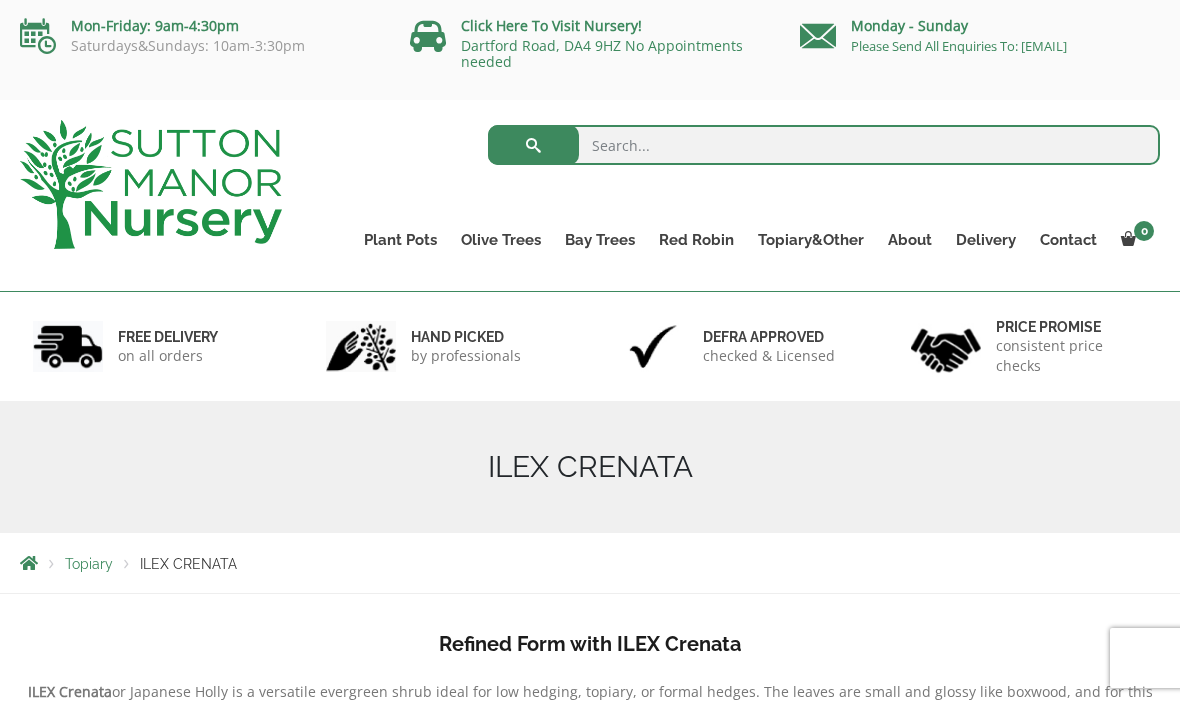 scroll, scrollTop: 0, scrollLeft: 0, axis: both 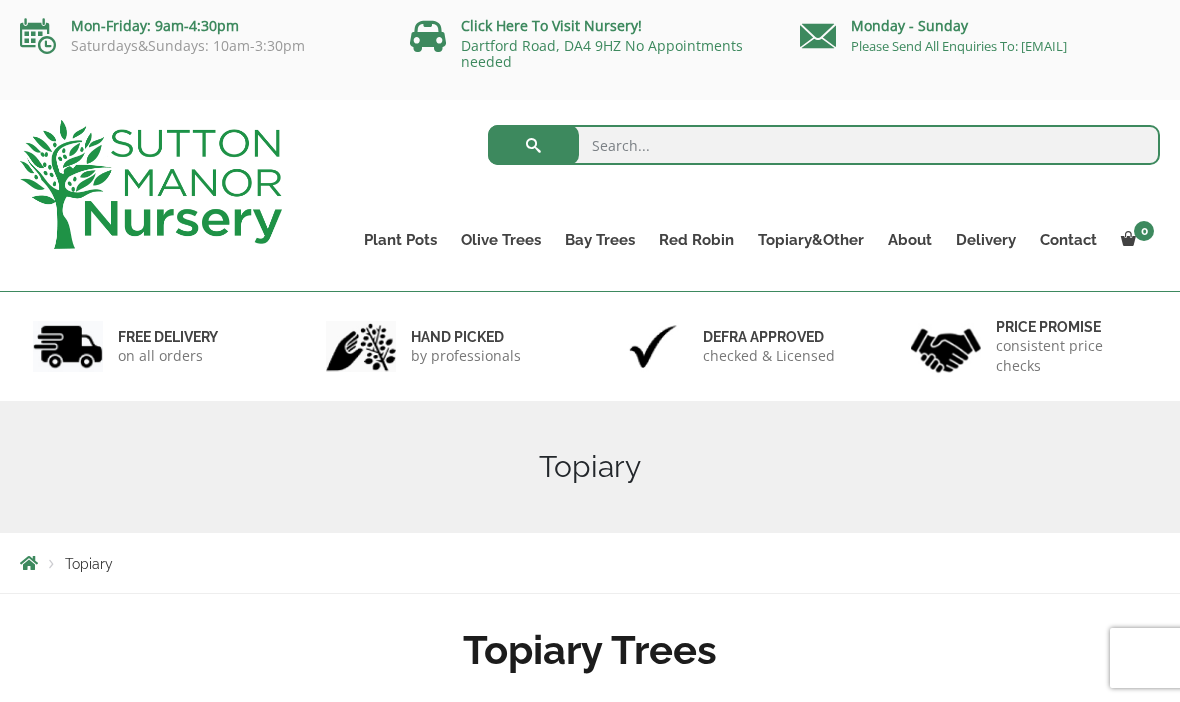 click on "Palm Trees" at bounding box center (0, 0) 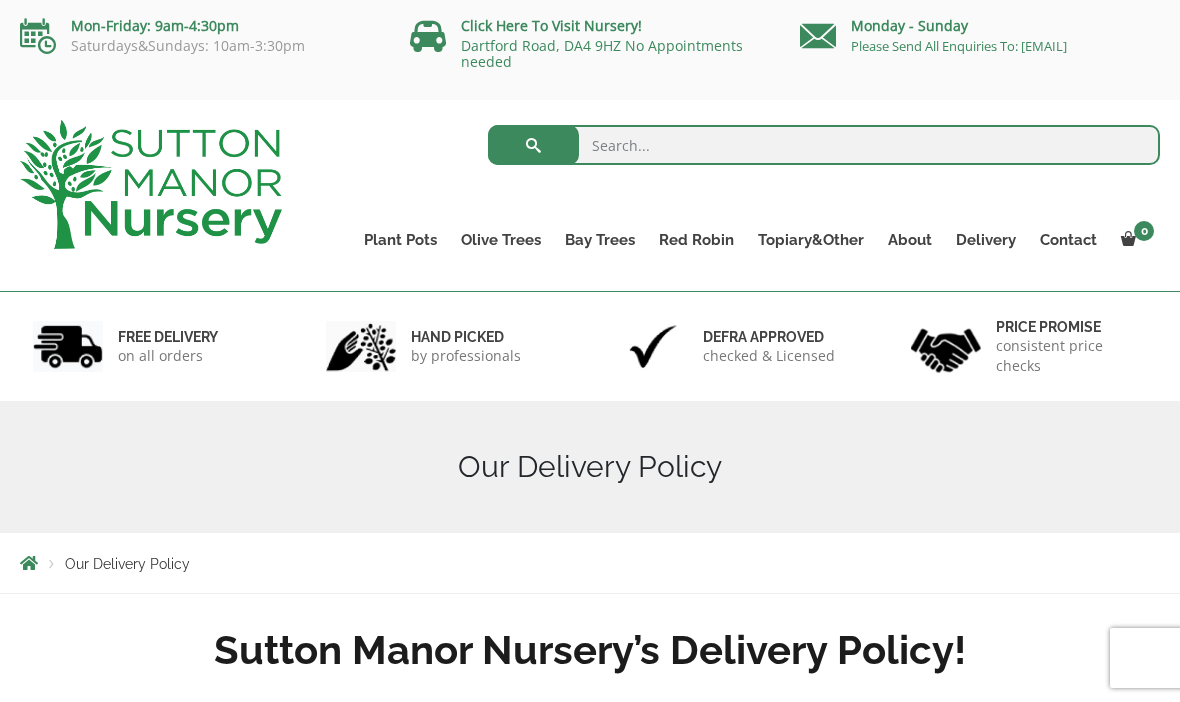 scroll, scrollTop: 0, scrollLeft: 0, axis: both 